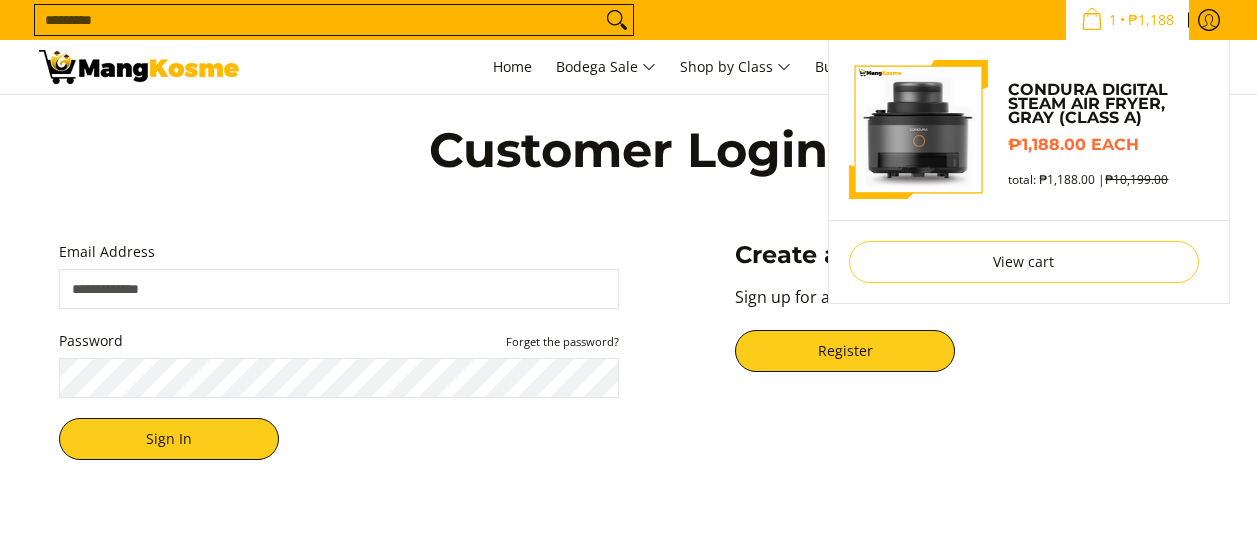 scroll, scrollTop: 0, scrollLeft: 0, axis: both 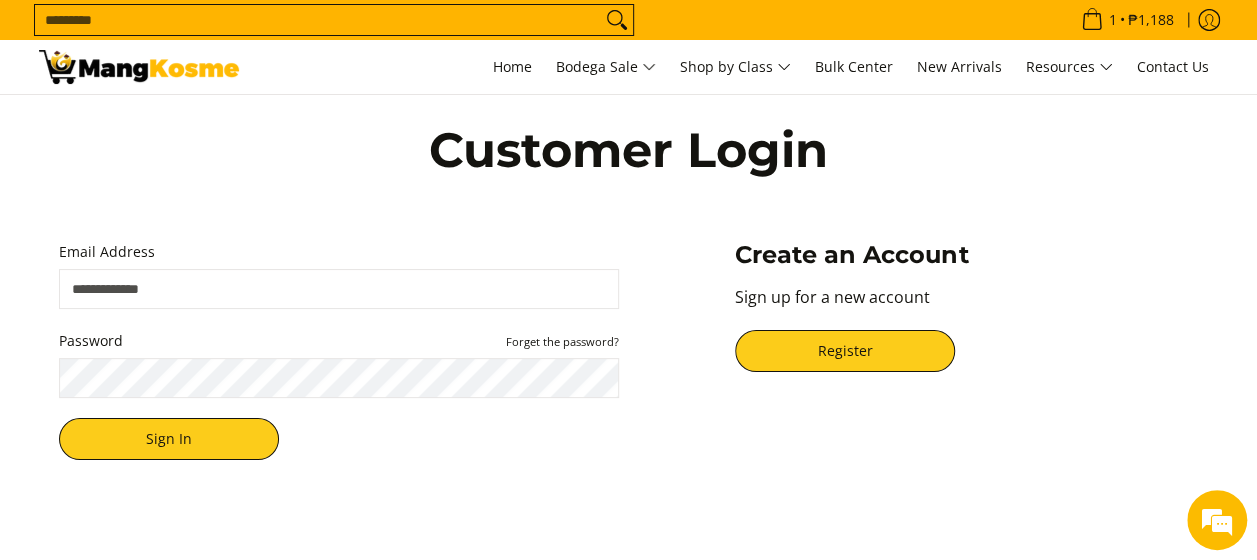 type on "**********" 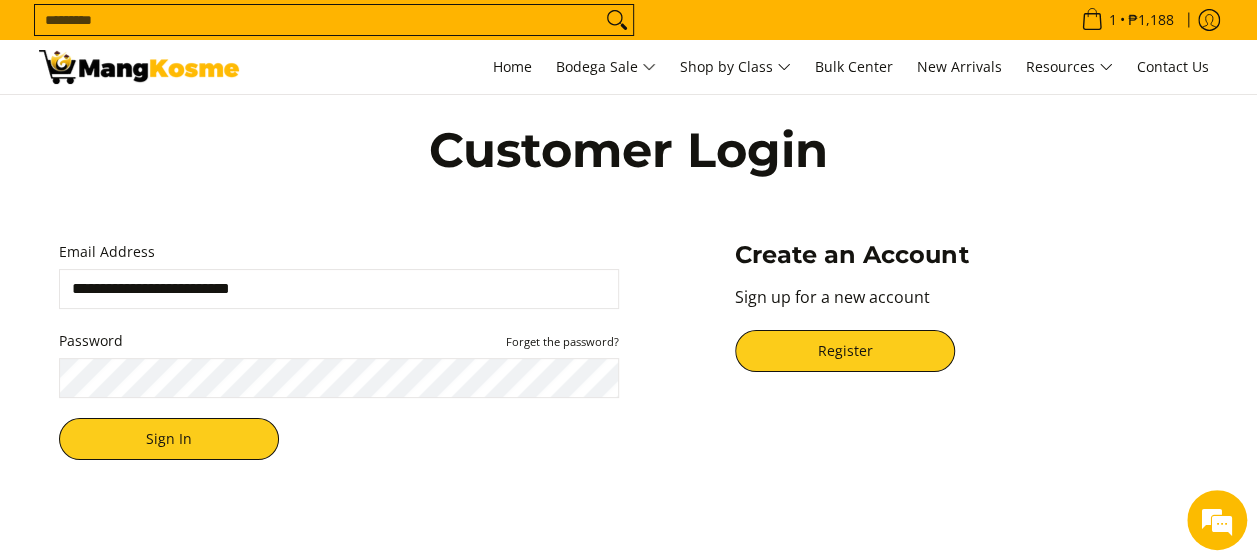 click on "**********" at bounding box center (339, 360) 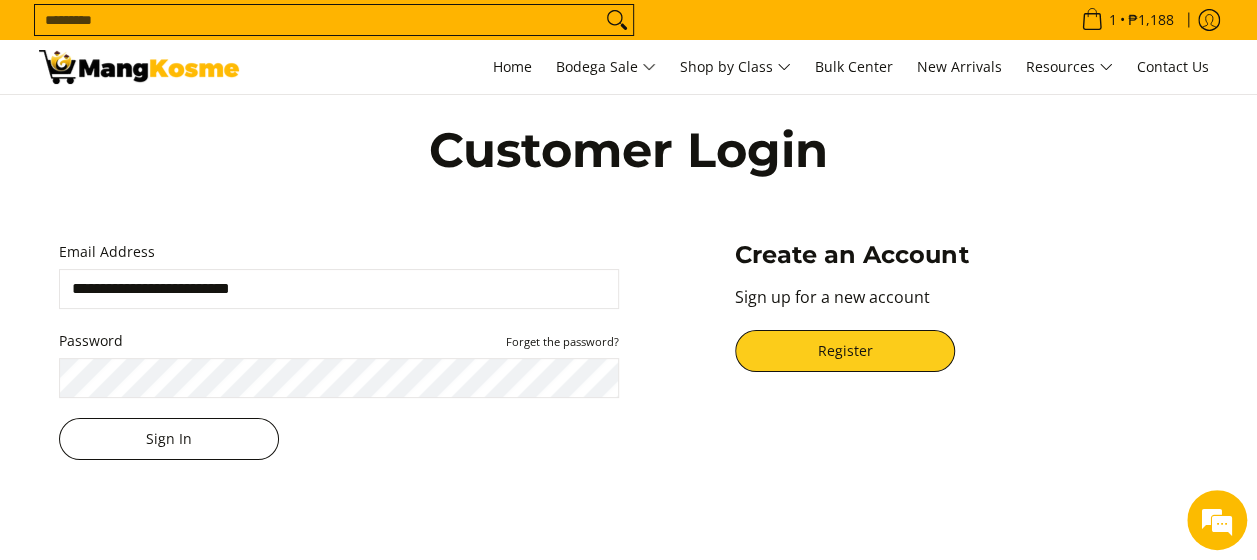 click on "Sign In" at bounding box center [169, 439] 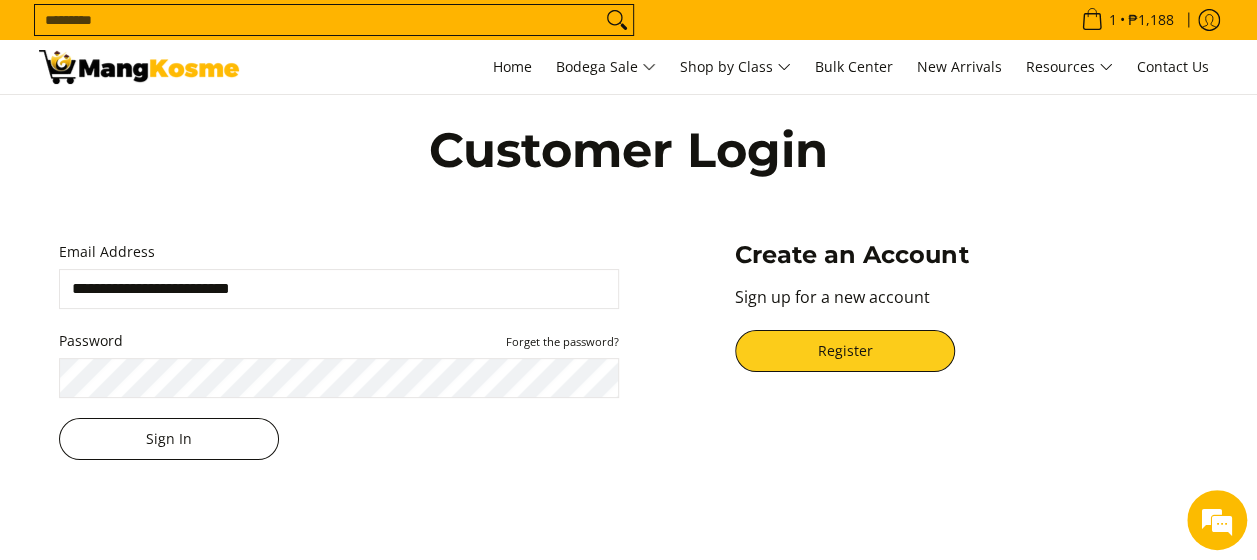 click on "Sign In" at bounding box center (169, 439) 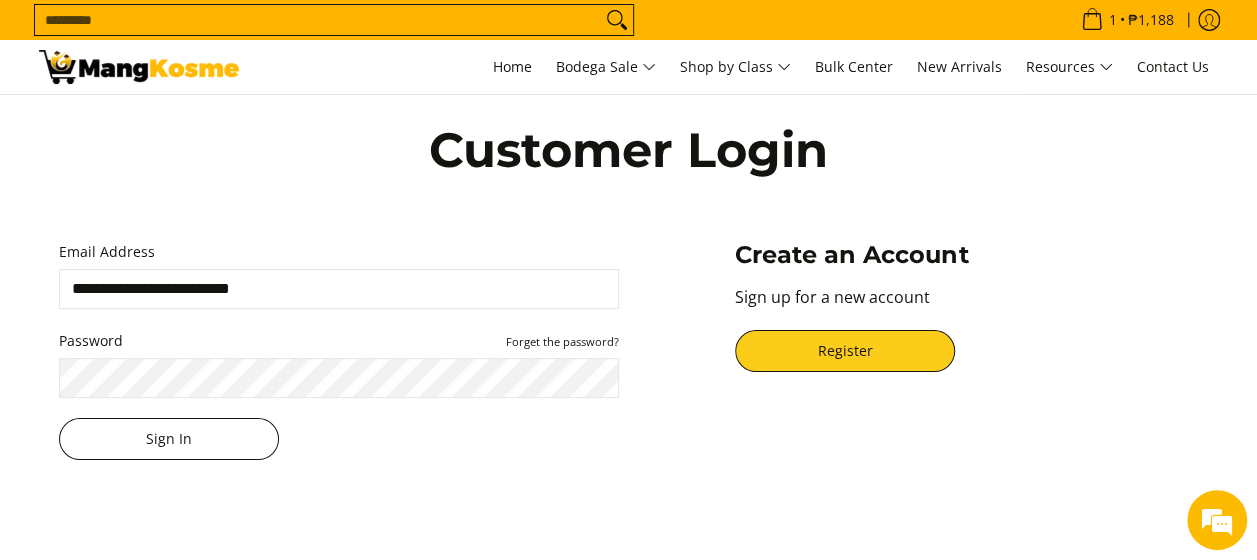 click on "Sign In" at bounding box center (169, 439) 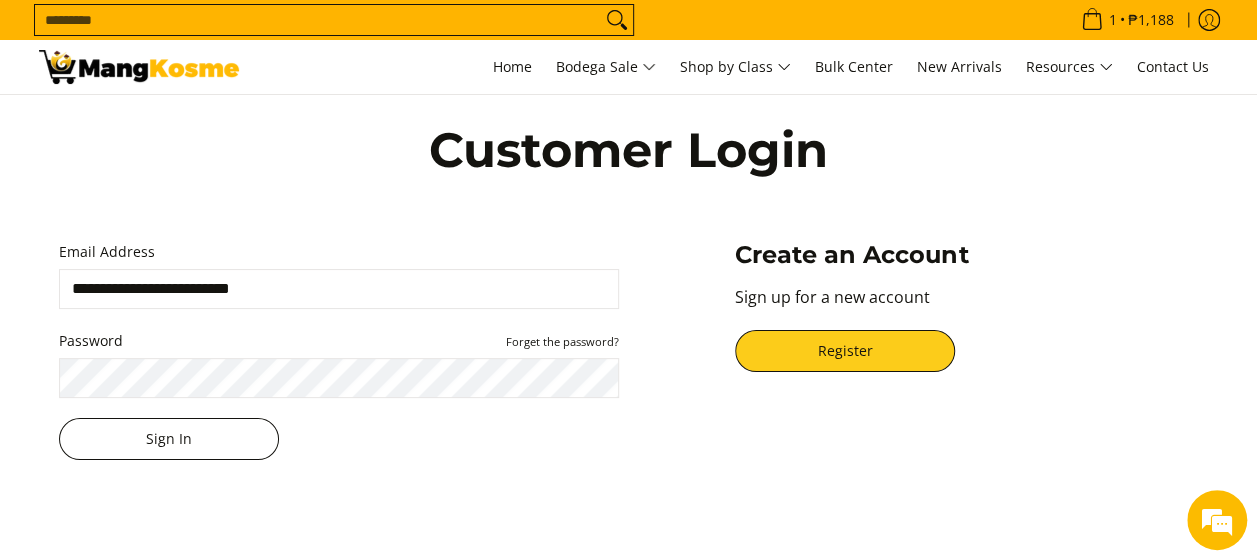 click on "Sign In" at bounding box center (169, 439) 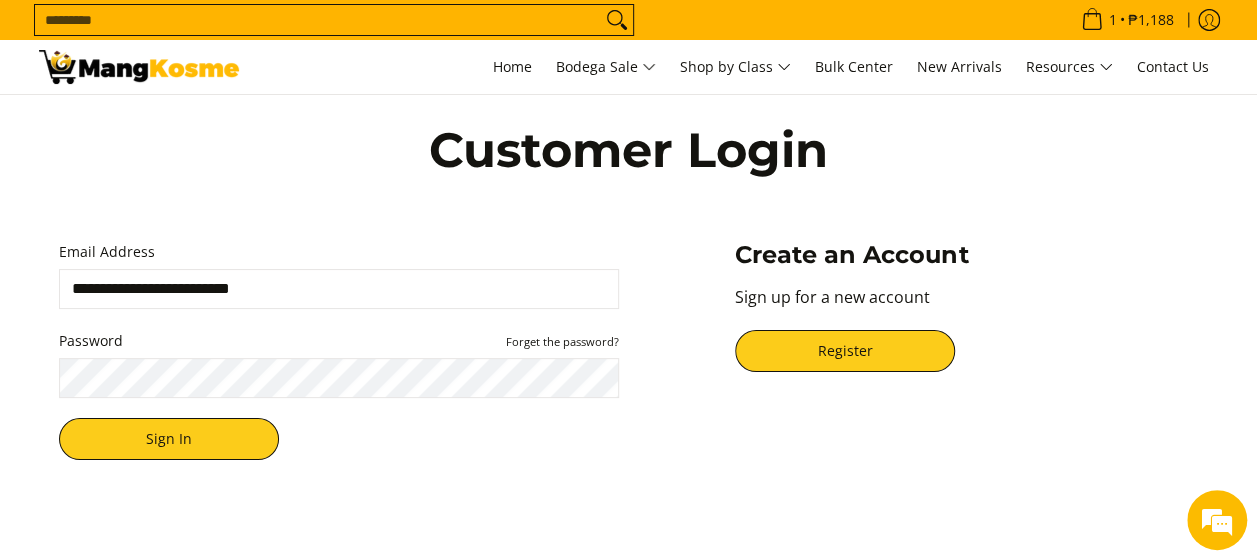 click on "**********" at bounding box center (339, 360) 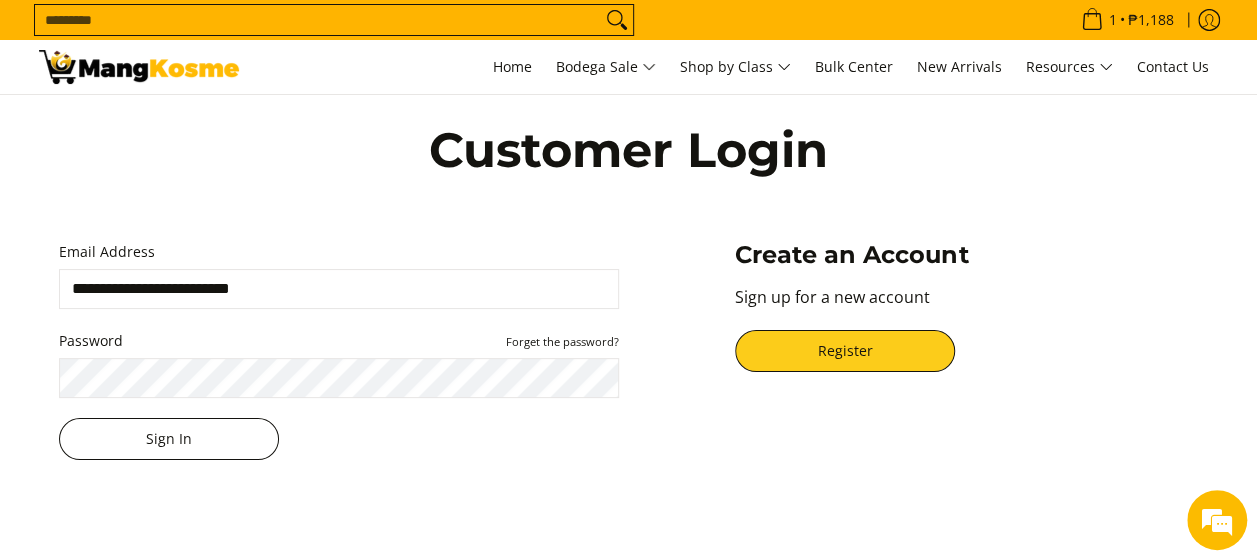 click on "Sign In" at bounding box center [169, 439] 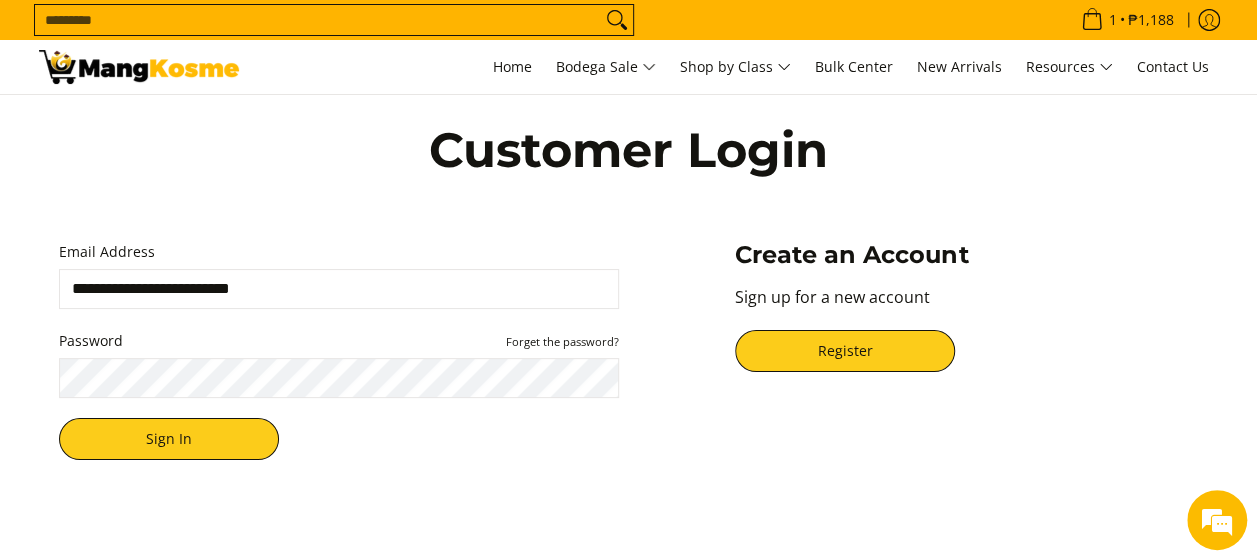 click on "**********" at bounding box center (339, 360) 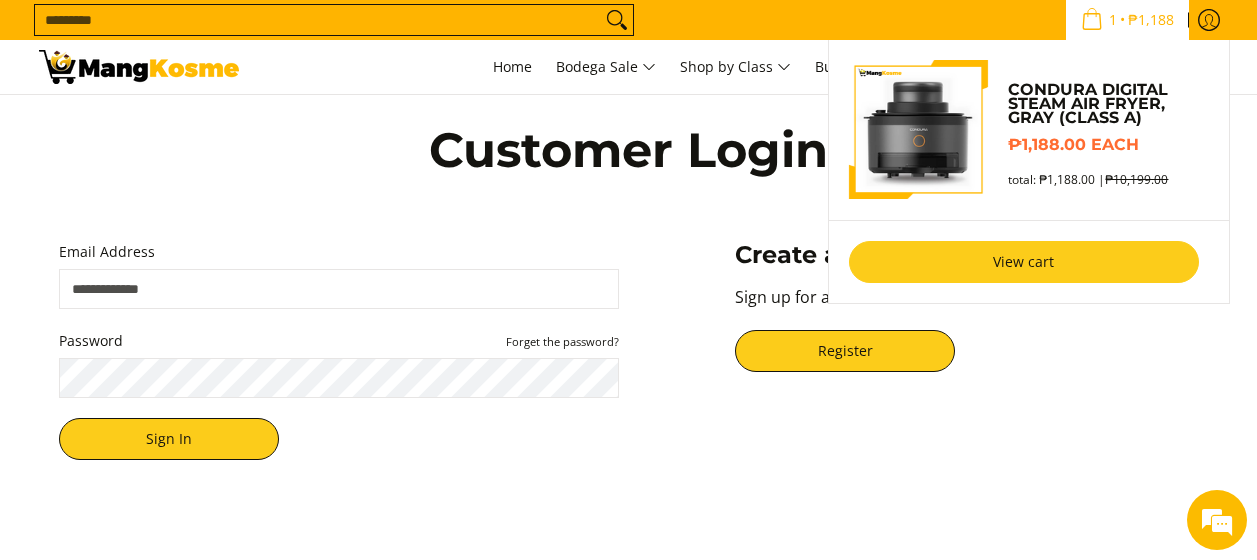 scroll, scrollTop: 0, scrollLeft: 0, axis: both 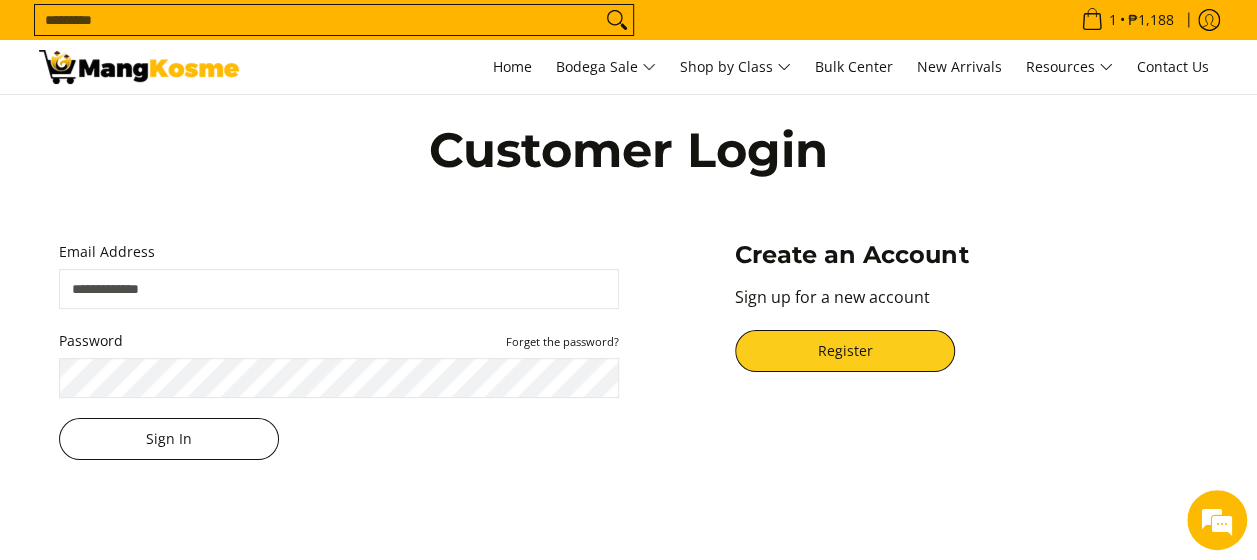 type on "**********" 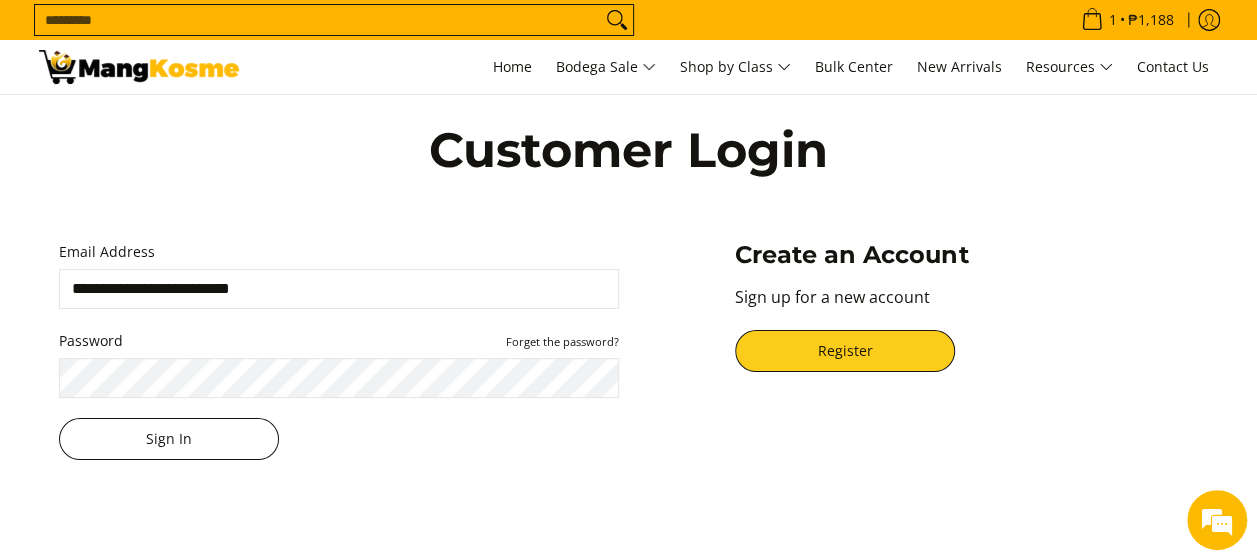click on "Sign In" at bounding box center [169, 439] 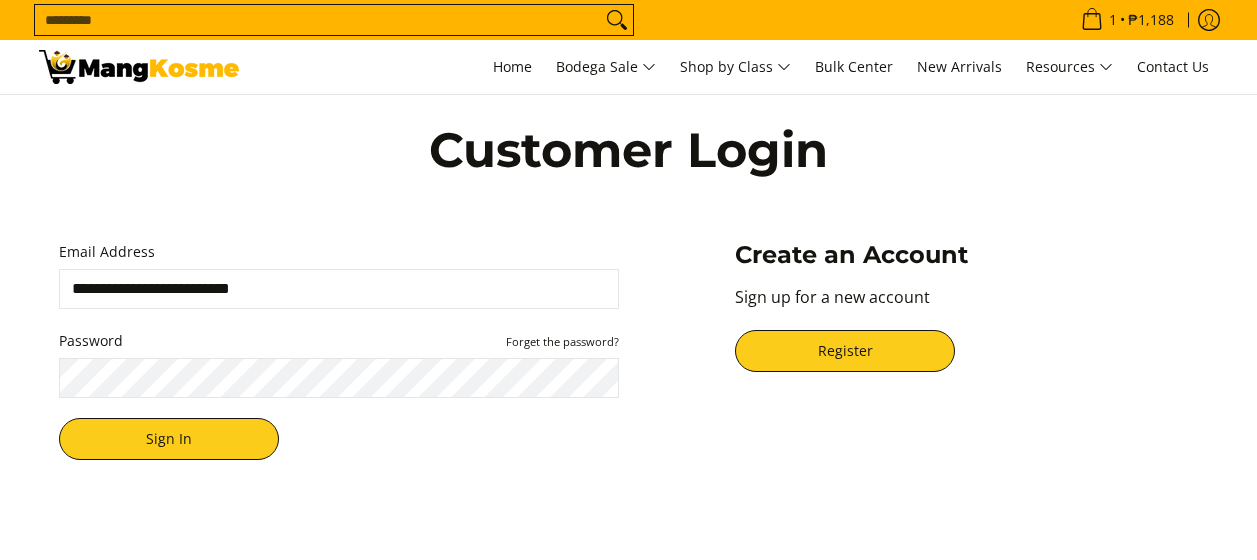 scroll, scrollTop: 0, scrollLeft: 0, axis: both 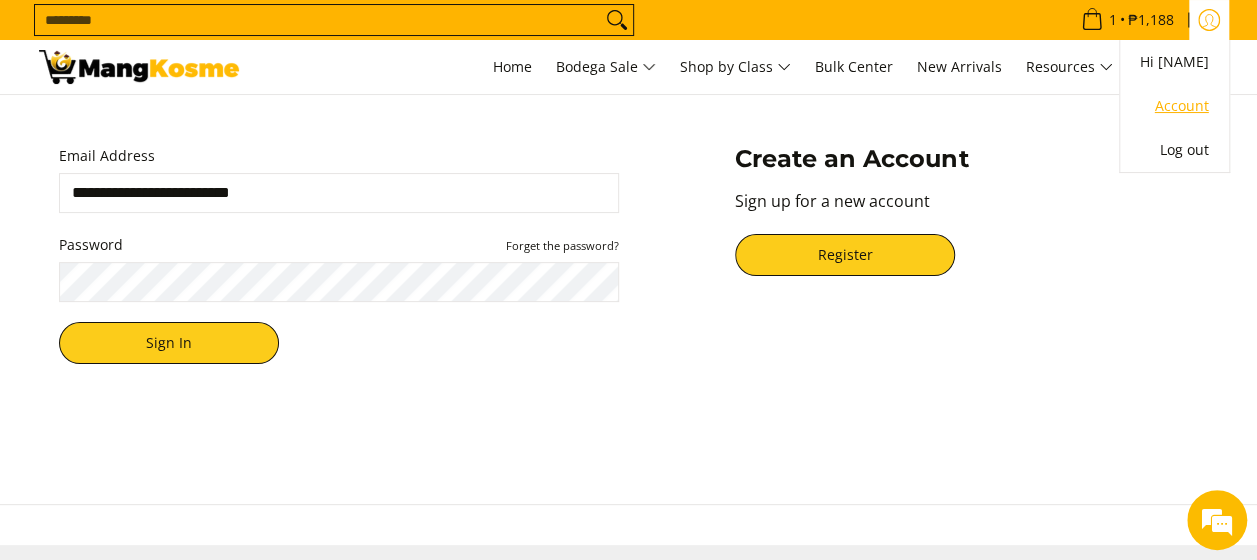 click on "Account" at bounding box center [1174, 106] 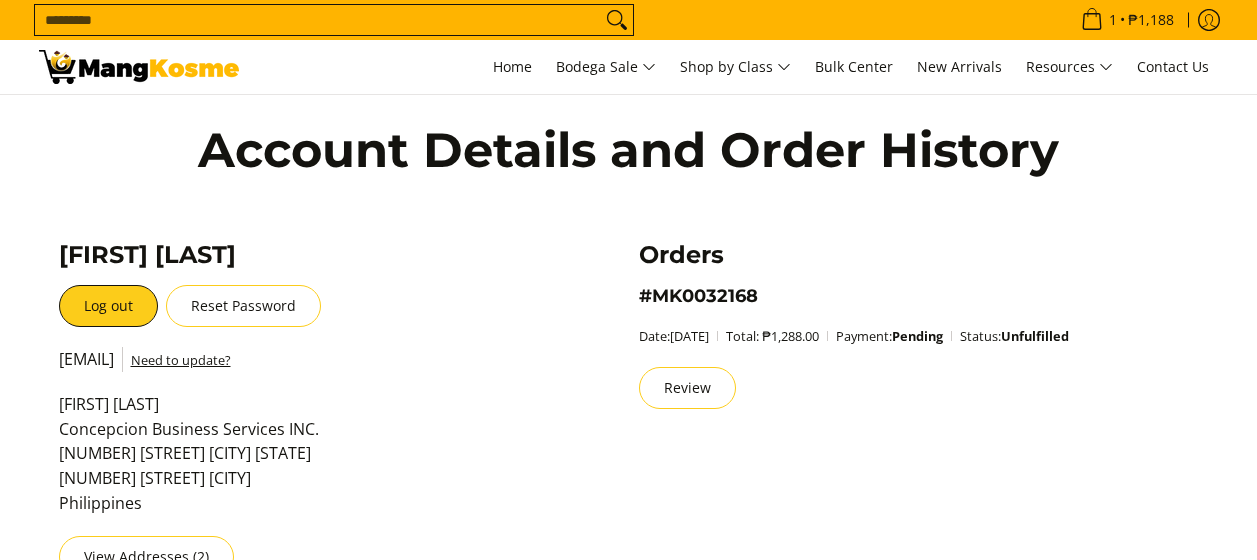 scroll, scrollTop: 473, scrollLeft: 0, axis: vertical 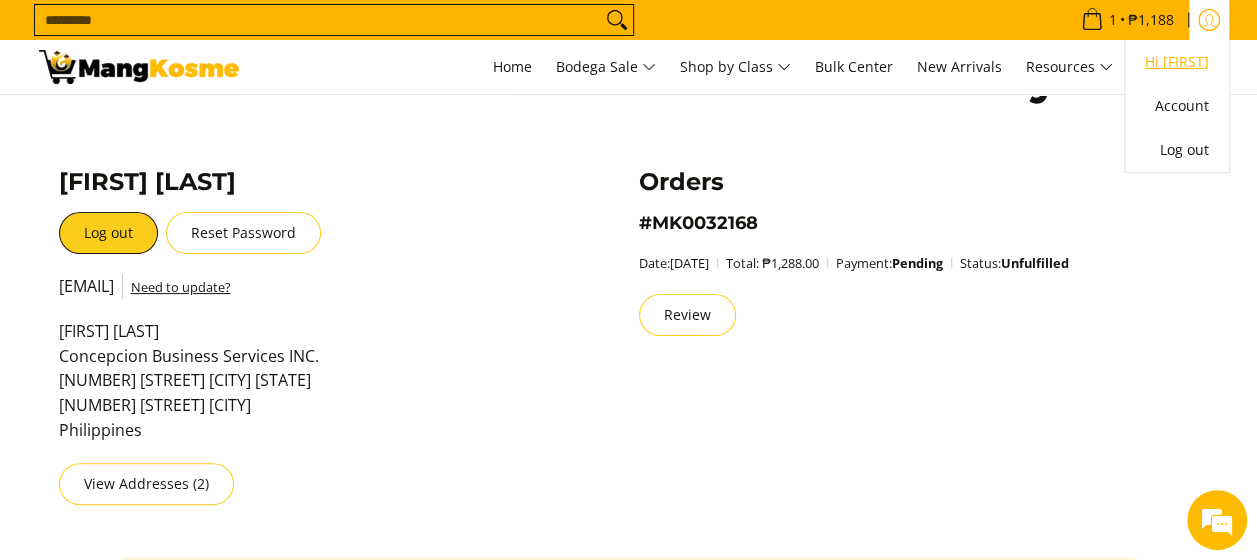 click on "Hi
[NAME]" at bounding box center [1177, 62] 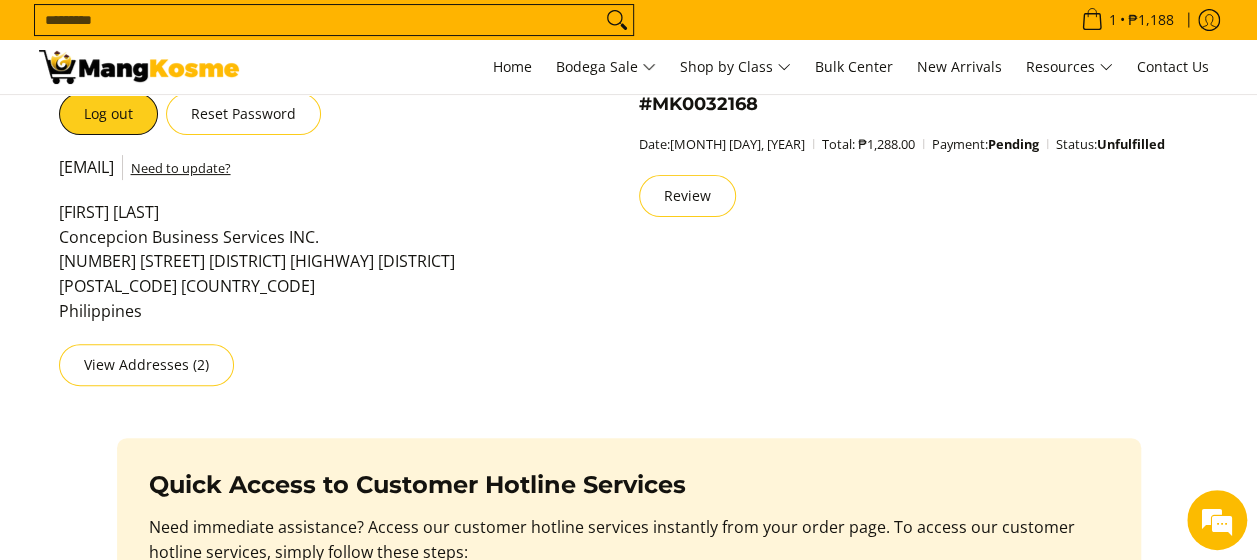 scroll, scrollTop: 0, scrollLeft: 0, axis: both 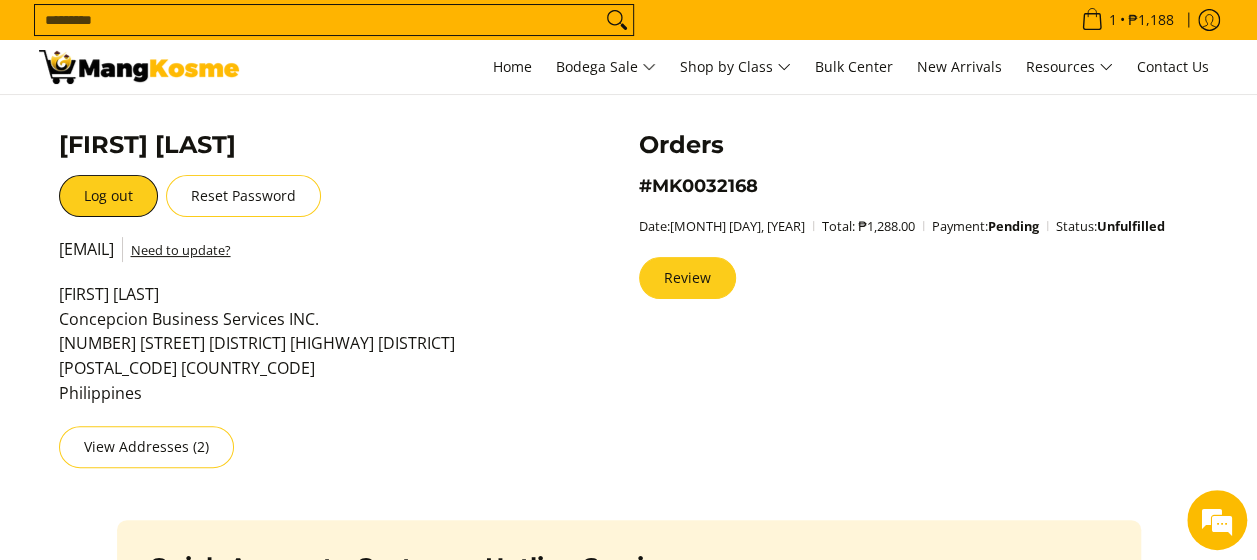 click on "Review" at bounding box center [687, 278] 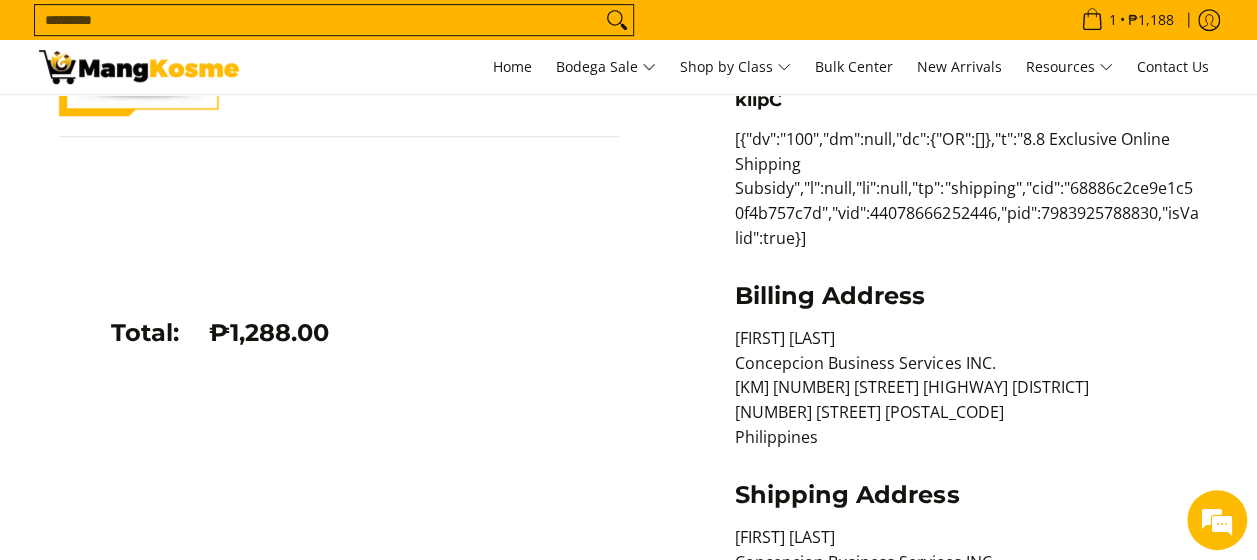 scroll, scrollTop: 0, scrollLeft: 0, axis: both 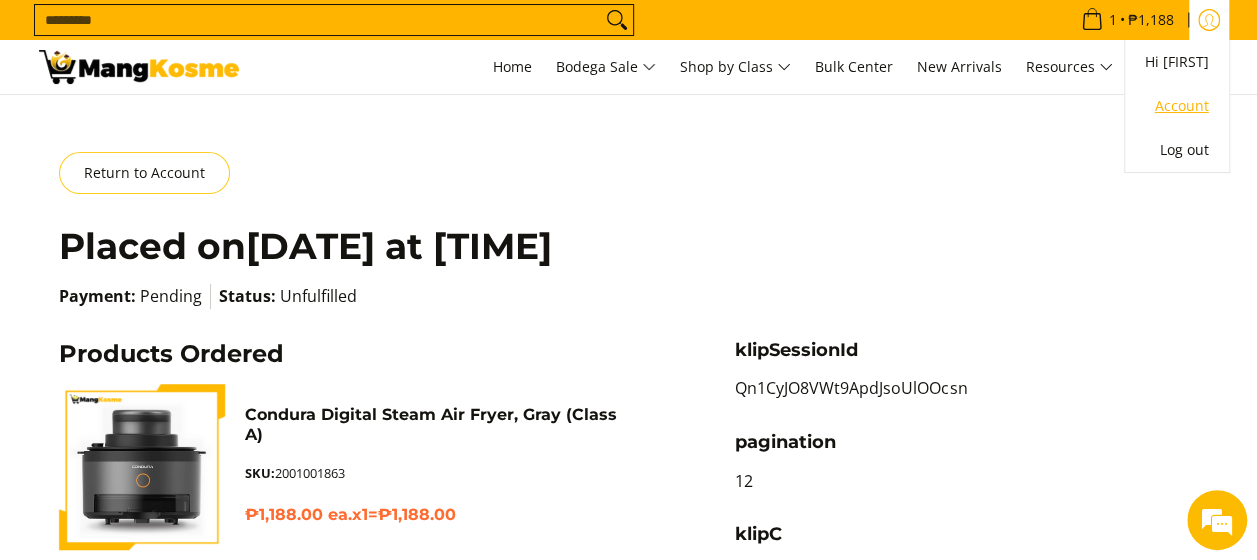 click on "Account" at bounding box center (1177, 106) 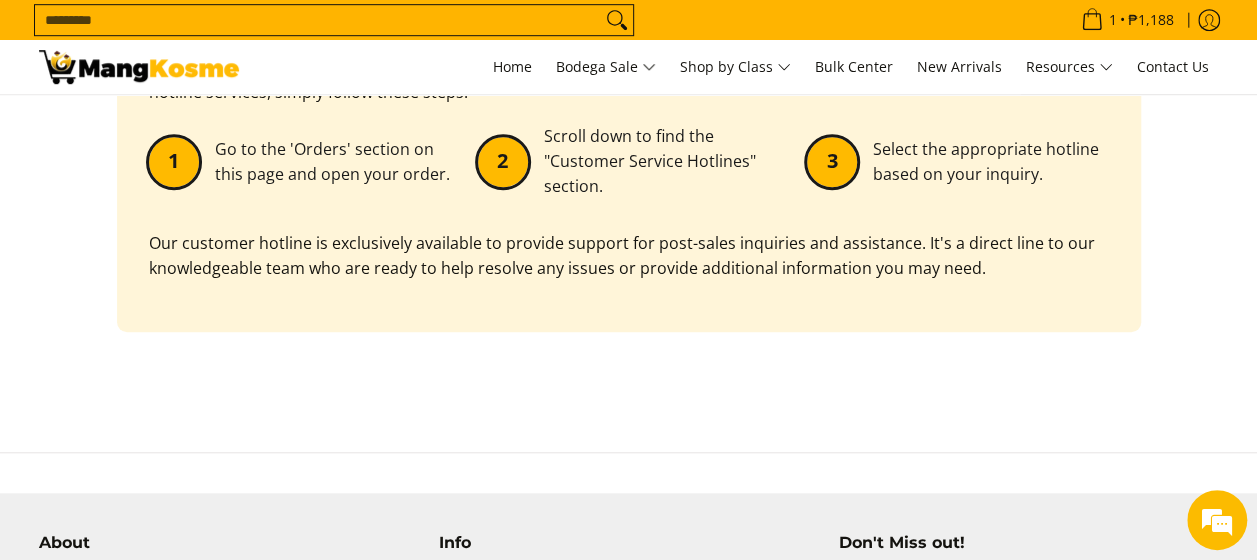 scroll, scrollTop: 0, scrollLeft: 0, axis: both 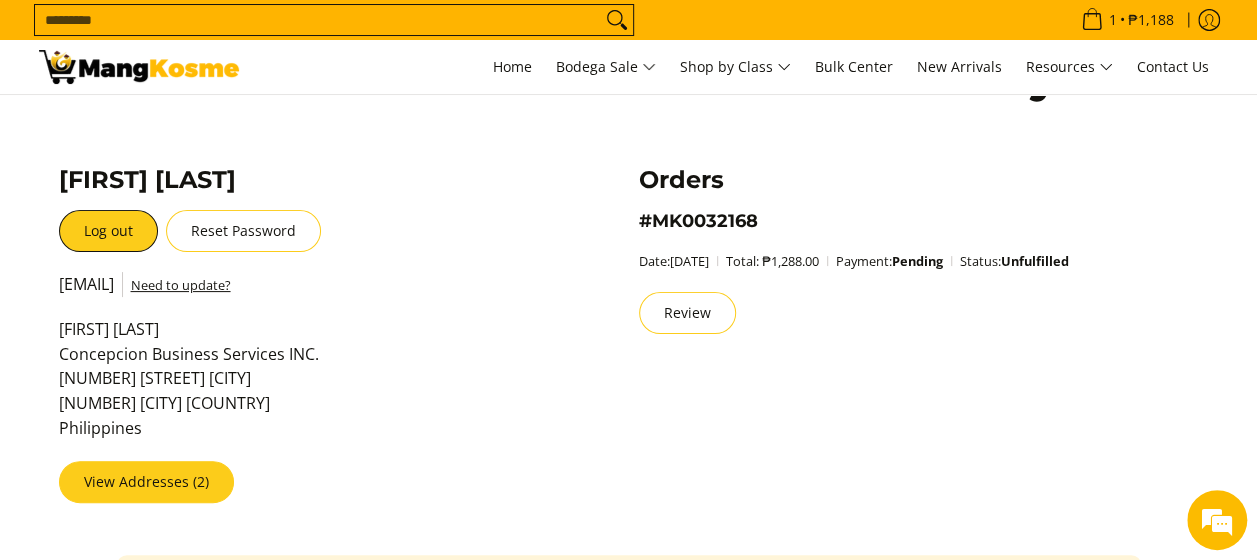 click on "View Addresses (2)" at bounding box center [146, 482] 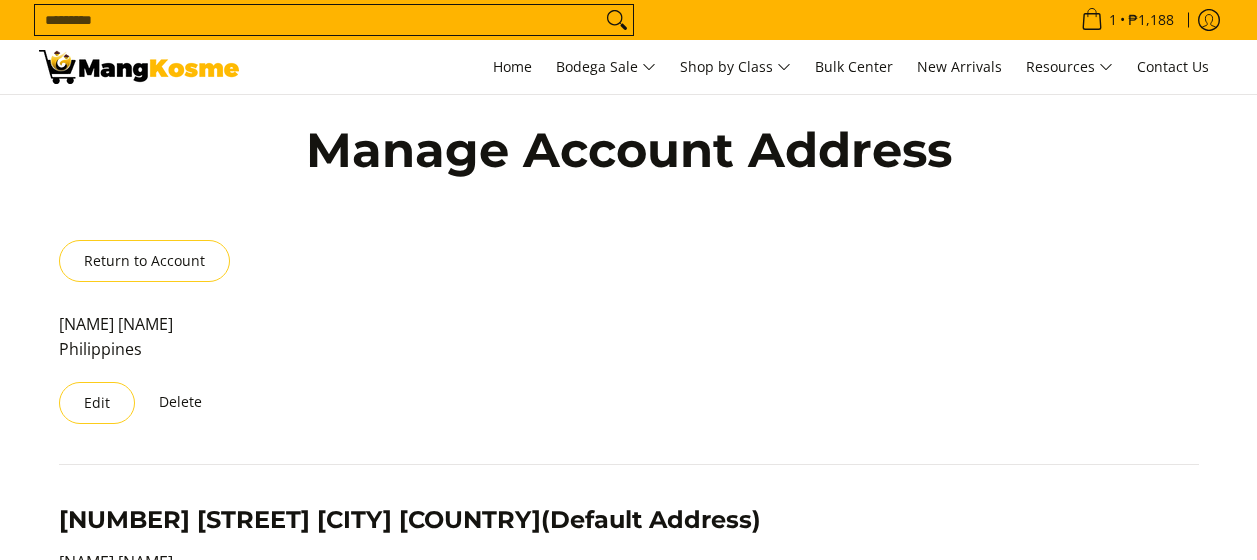 scroll, scrollTop: 490, scrollLeft: 0, axis: vertical 